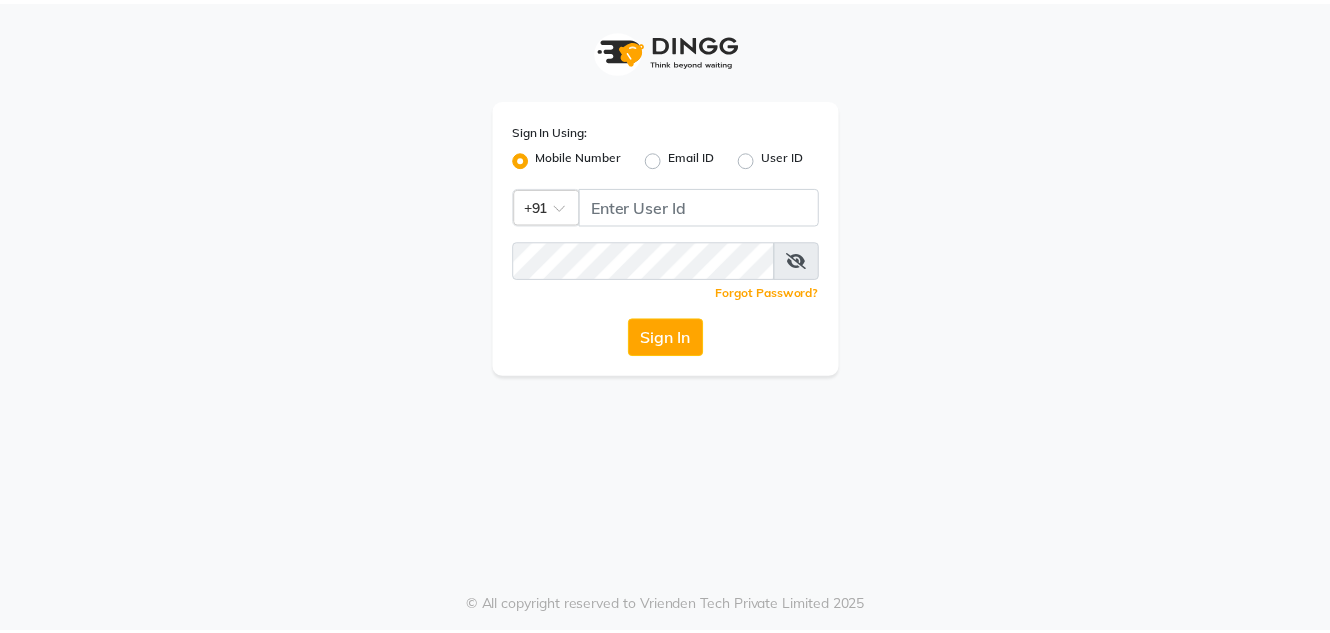 scroll, scrollTop: 0, scrollLeft: 0, axis: both 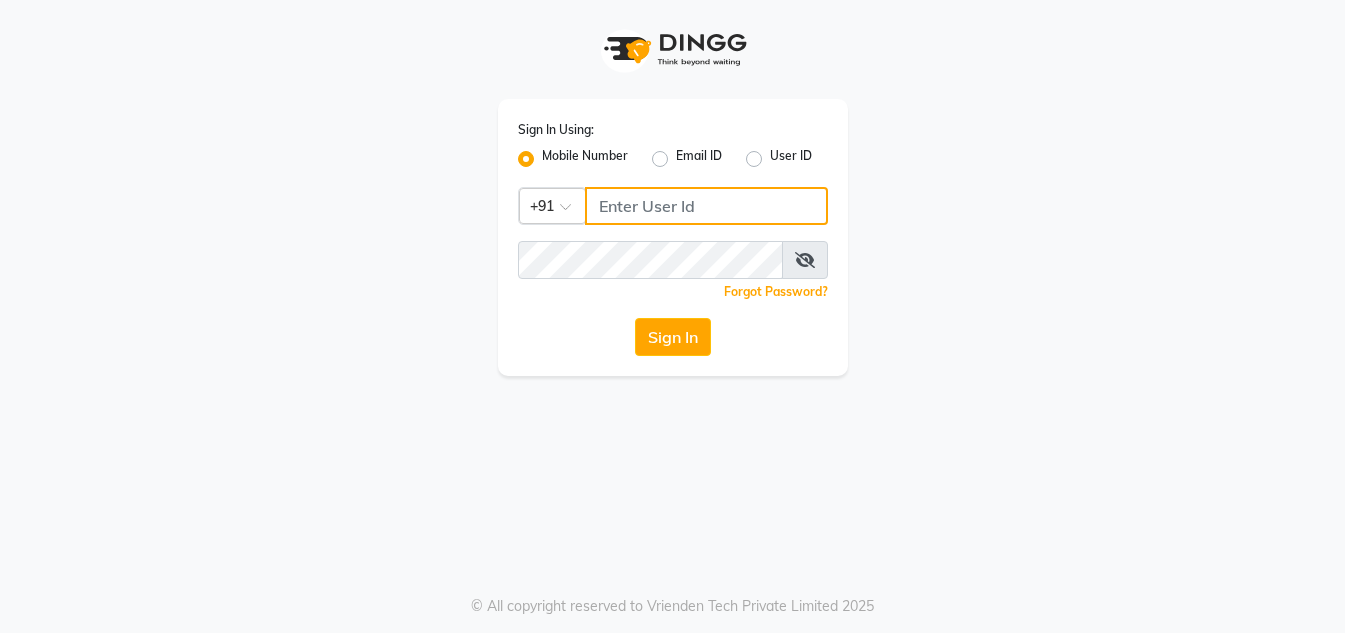 drag, startPoint x: 669, startPoint y: 212, endPoint x: 660, endPoint y: 207, distance: 10.29563 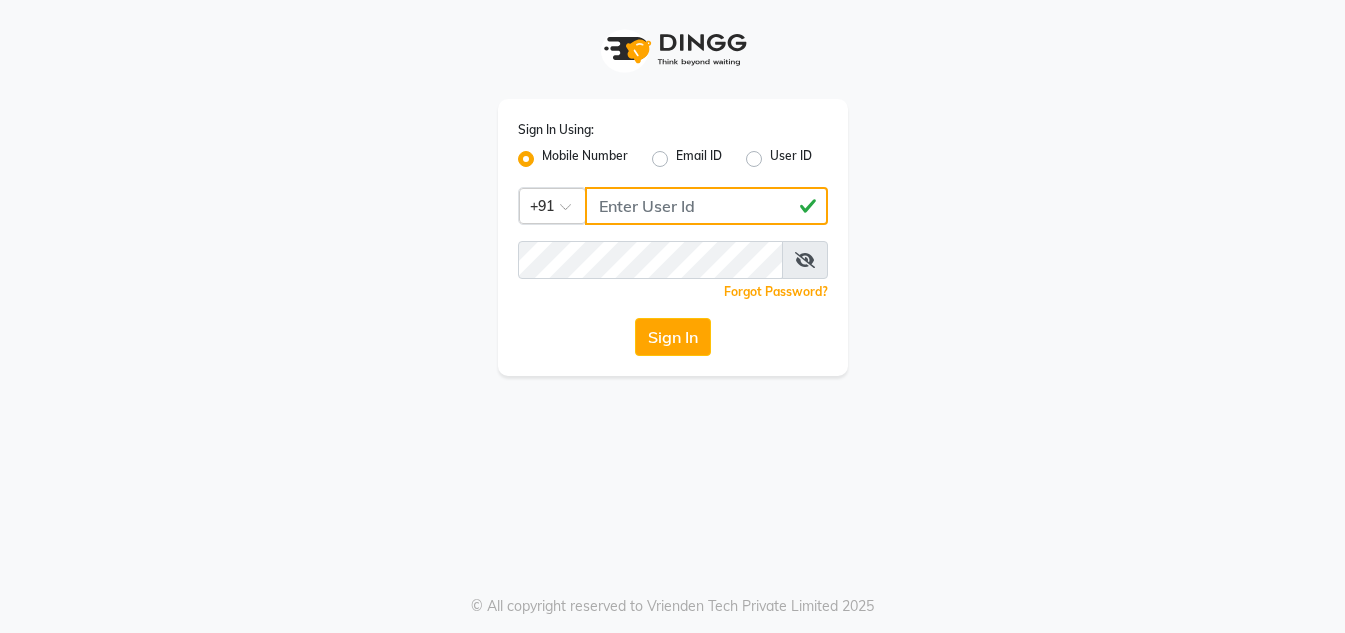 type on "[PHONE]" 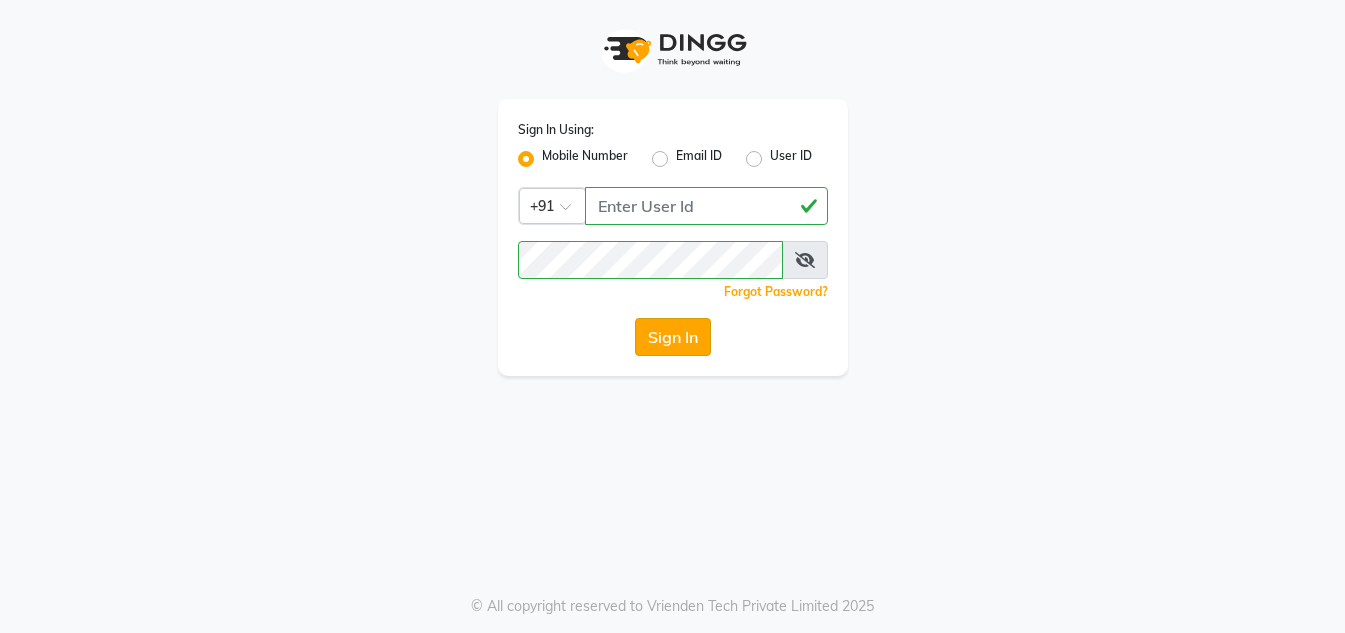 click on "Sign In" 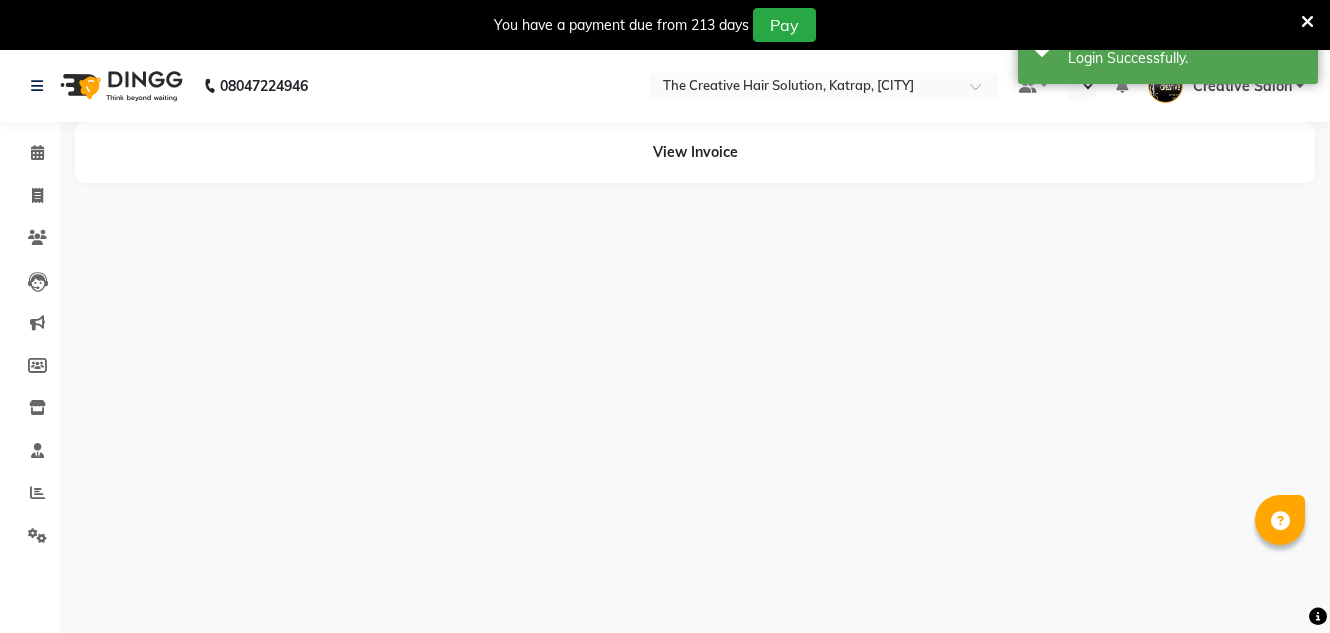 select on "en" 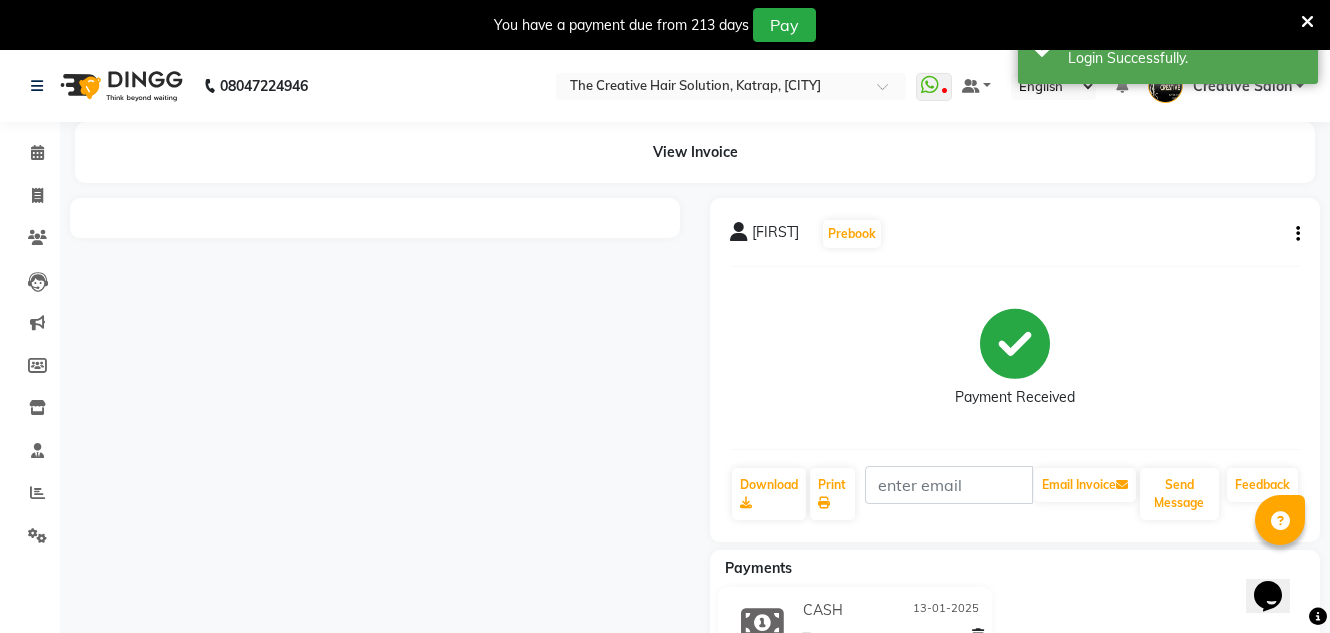 scroll, scrollTop: 0, scrollLeft: 0, axis: both 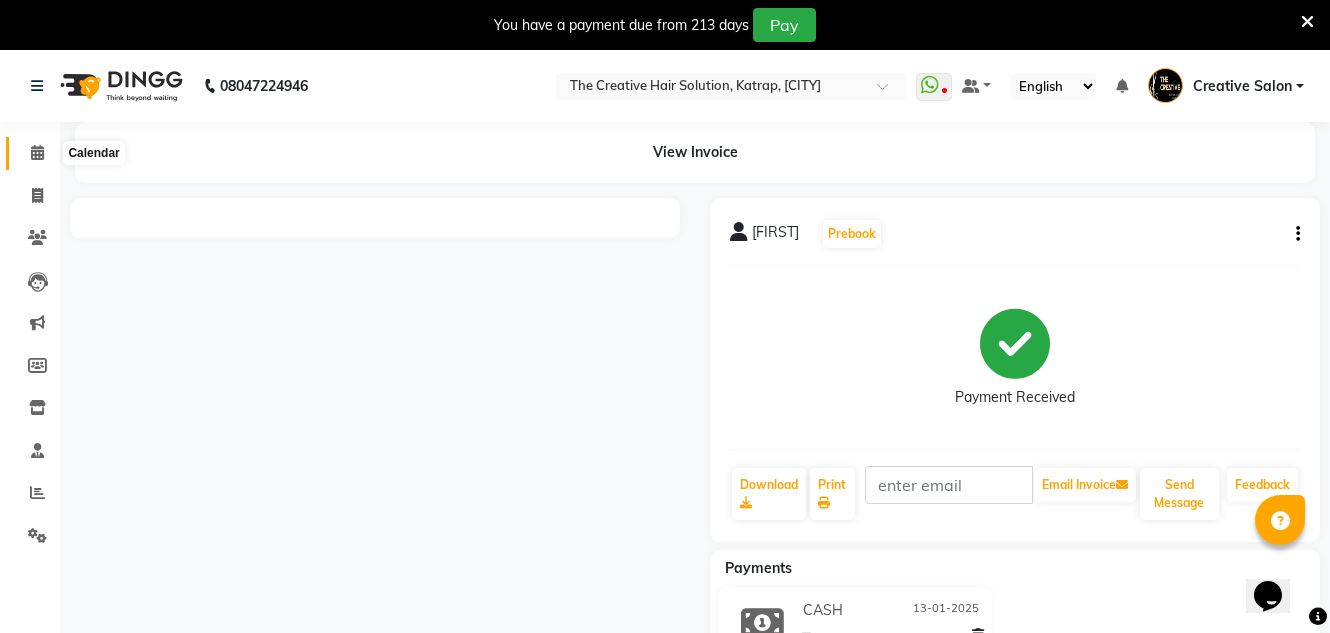 click 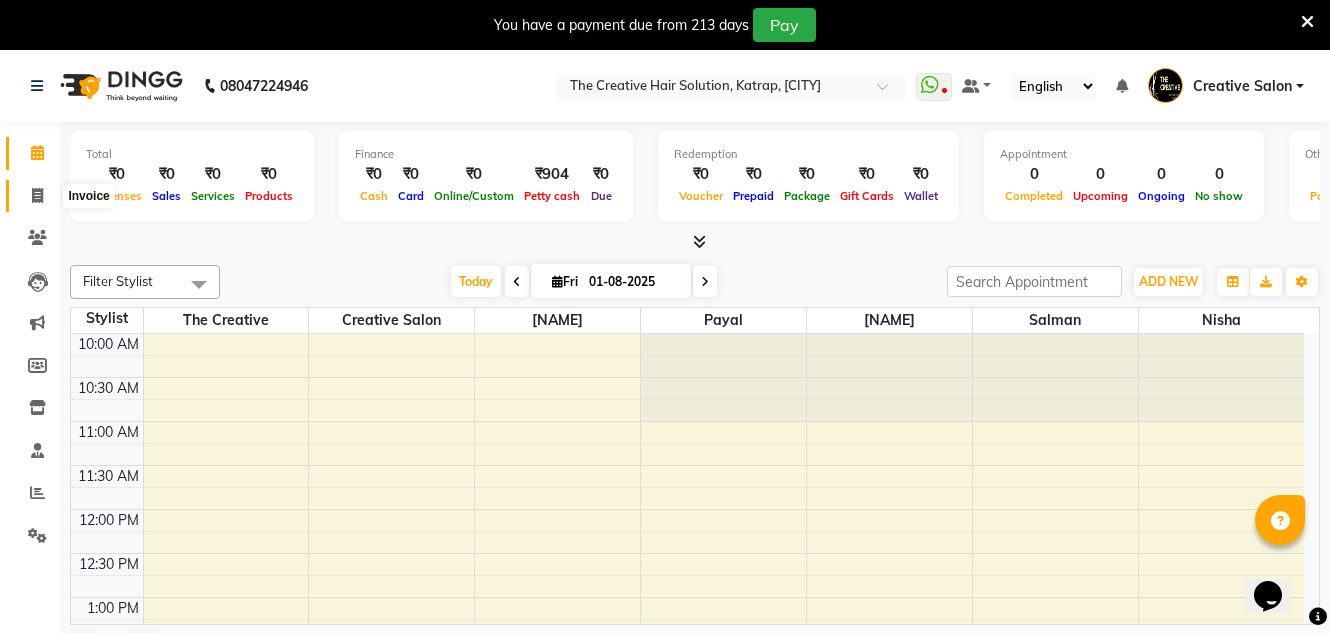 click 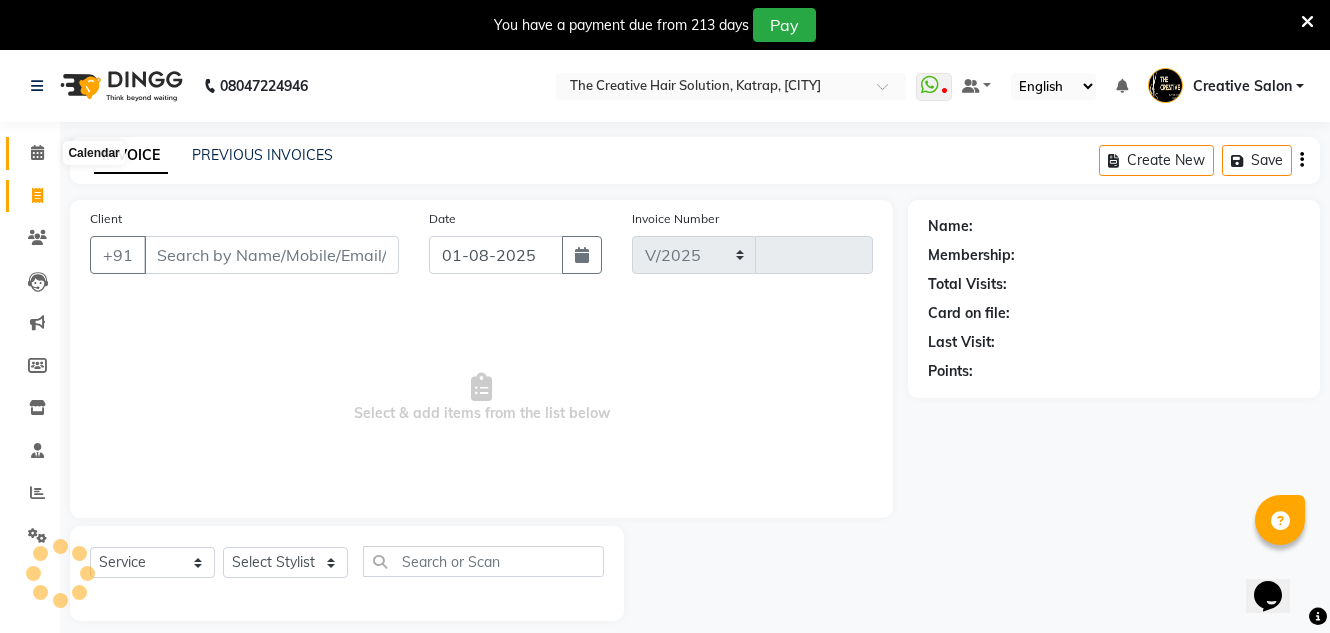 select on "527" 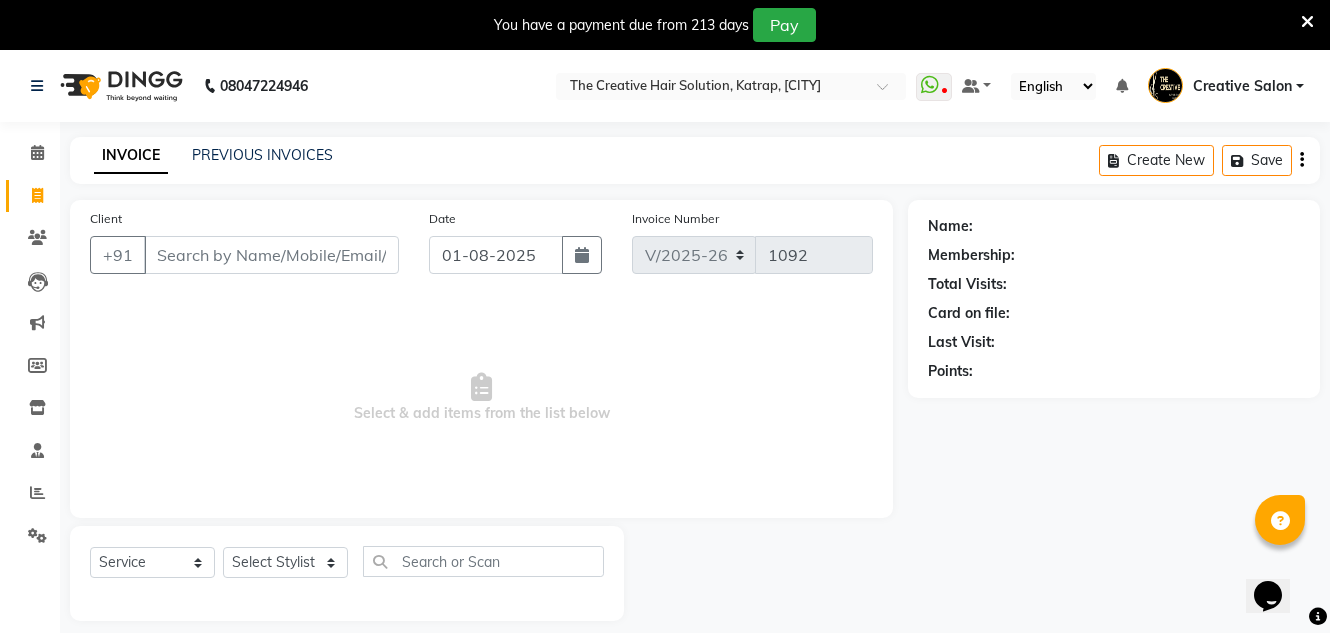 click on "Client" at bounding box center [271, 255] 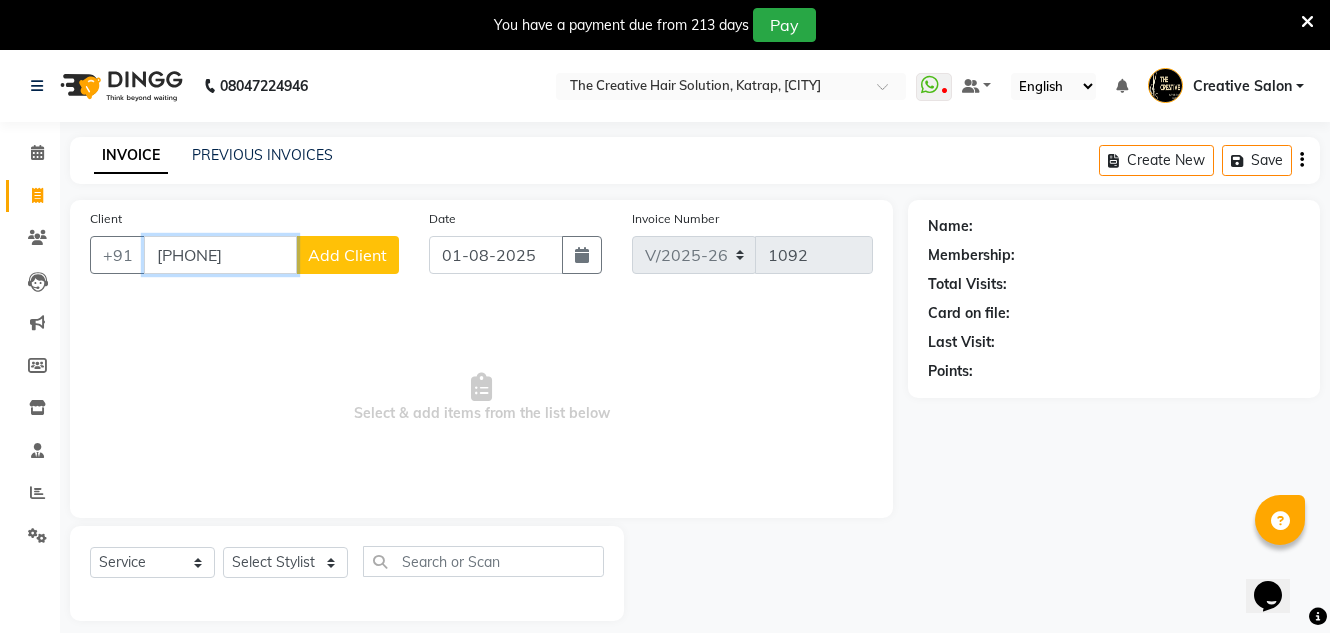 type on "[PHONE]" 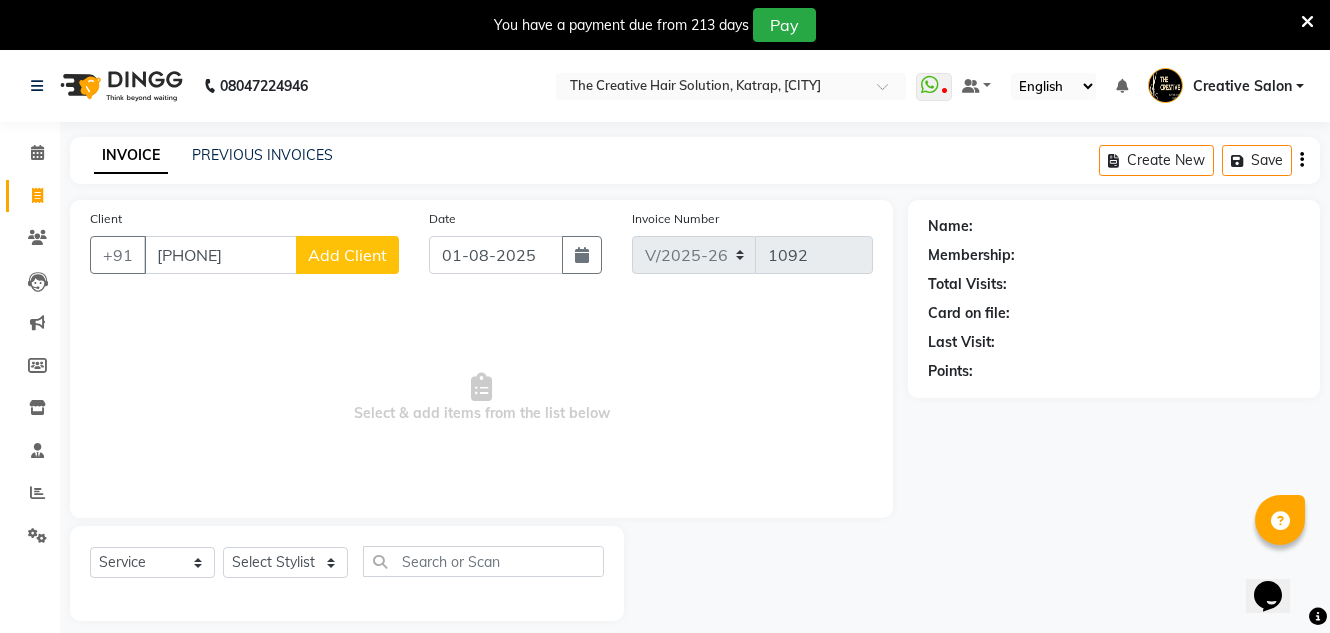click on "Add Client" 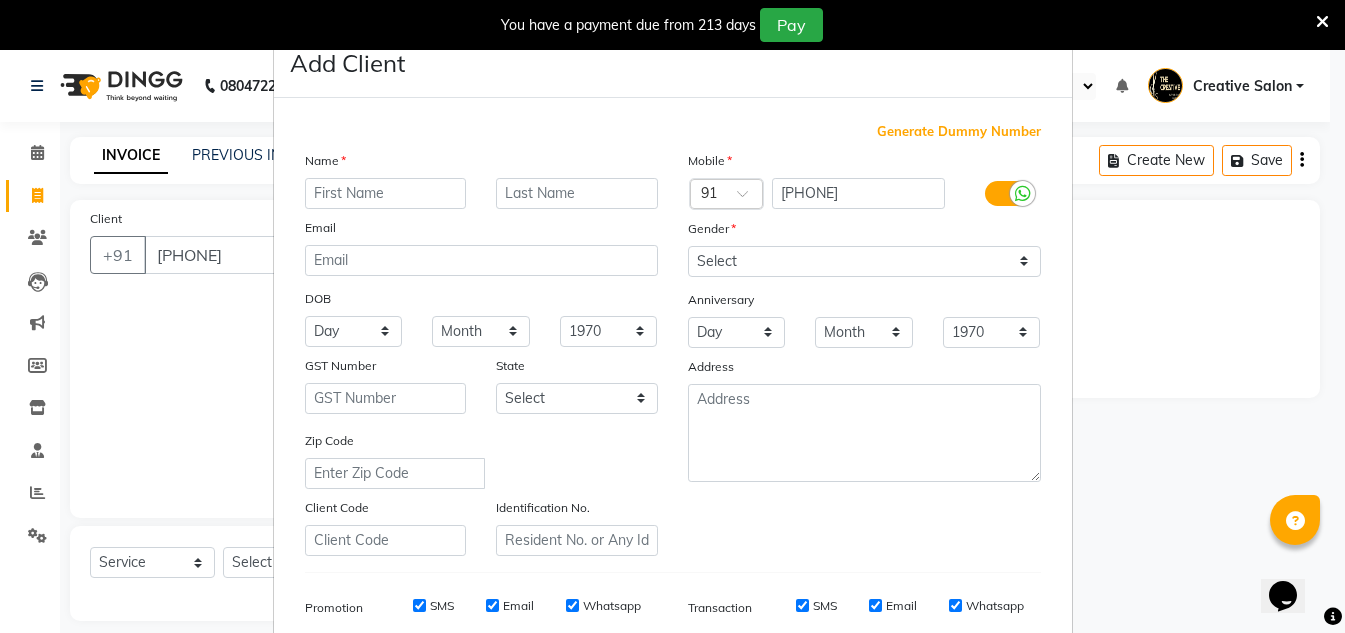 click at bounding box center [386, 193] 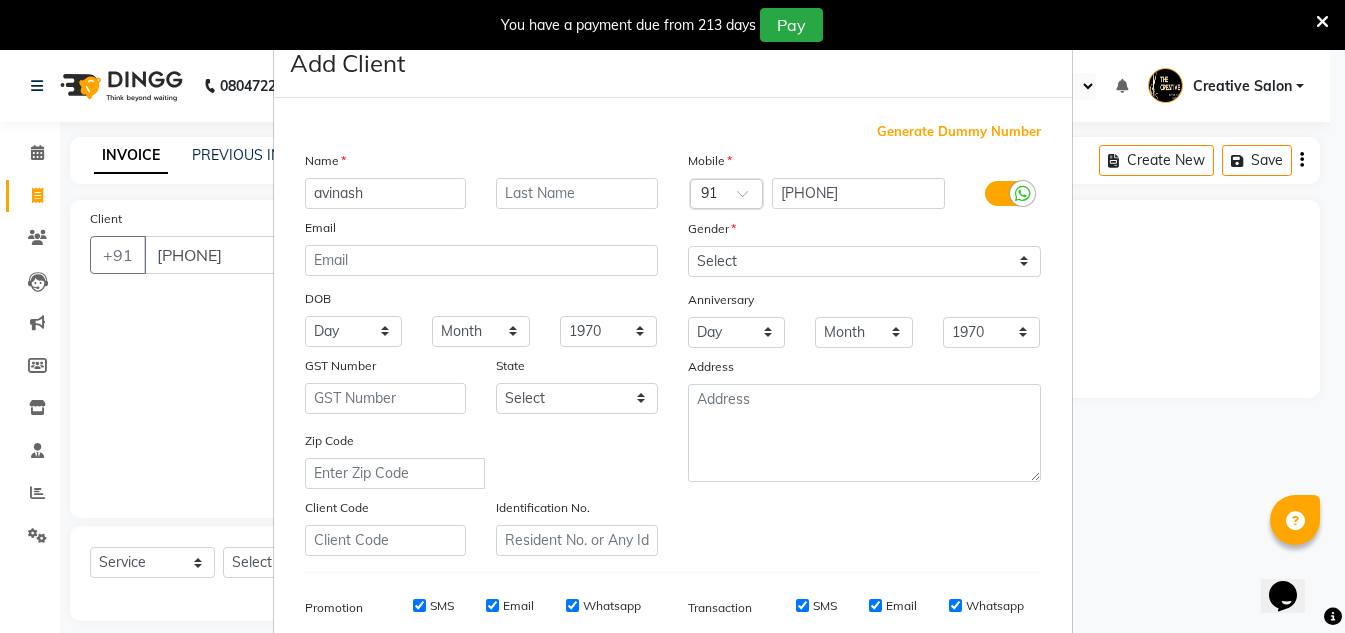 type on "avinash" 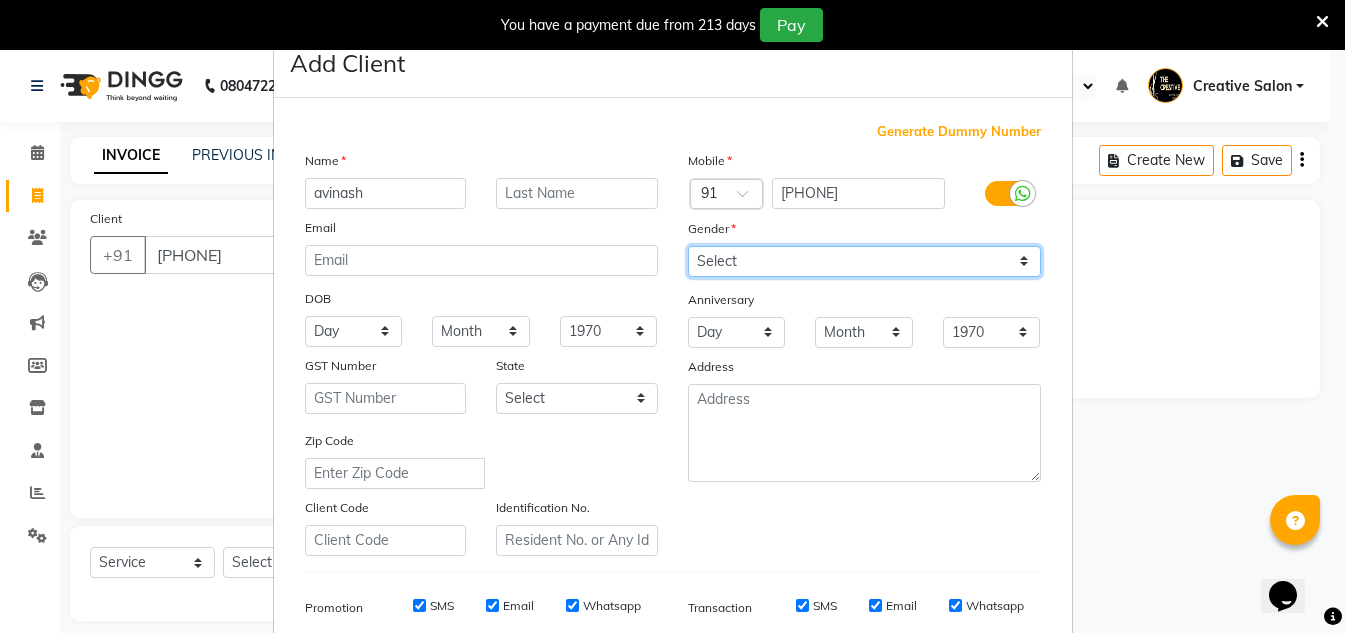 click on "Select Male Female Other Prefer Not To Say" at bounding box center (864, 261) 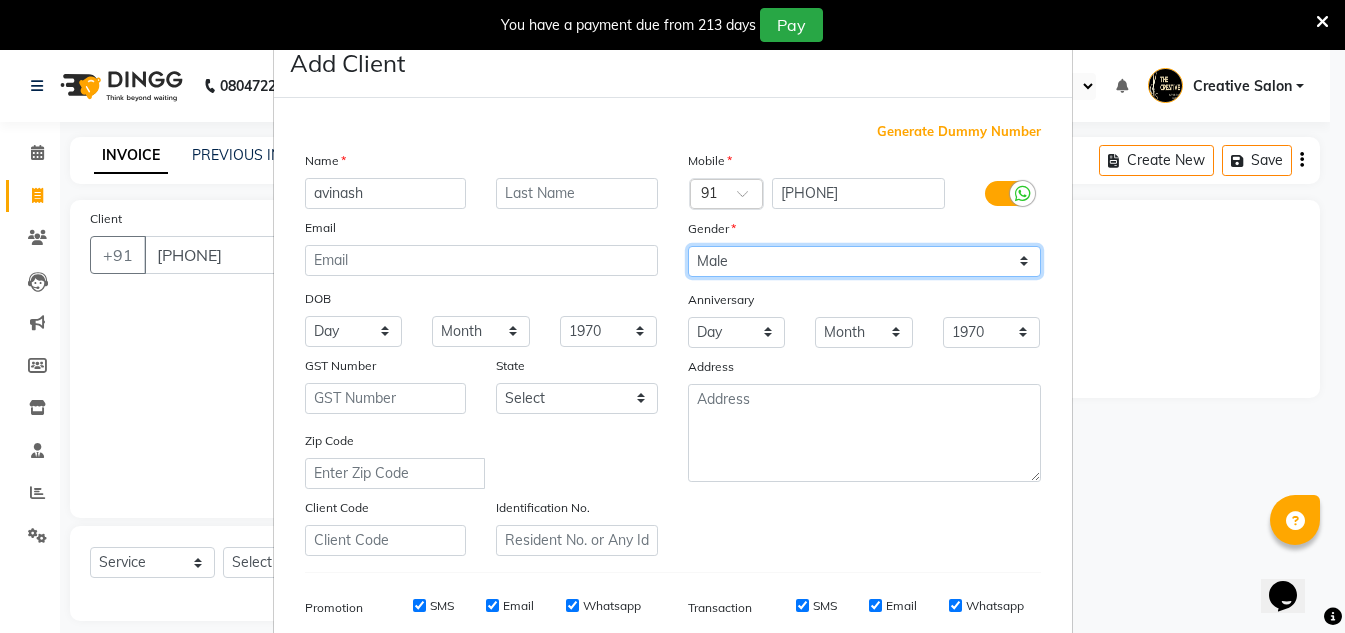 click on "Select Male Female Other Prefer Not To Say" at bounding box center [864, 261] 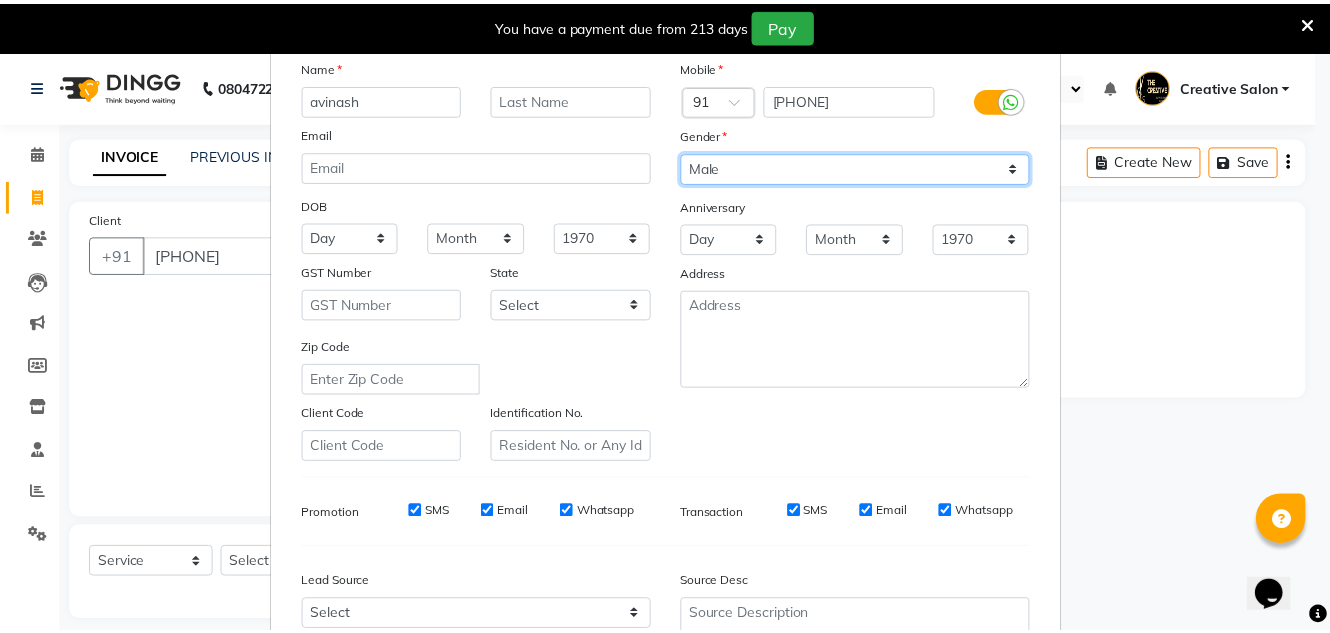 scroll, scrollTop: 290, scrollLeft: 0, axis: vertical 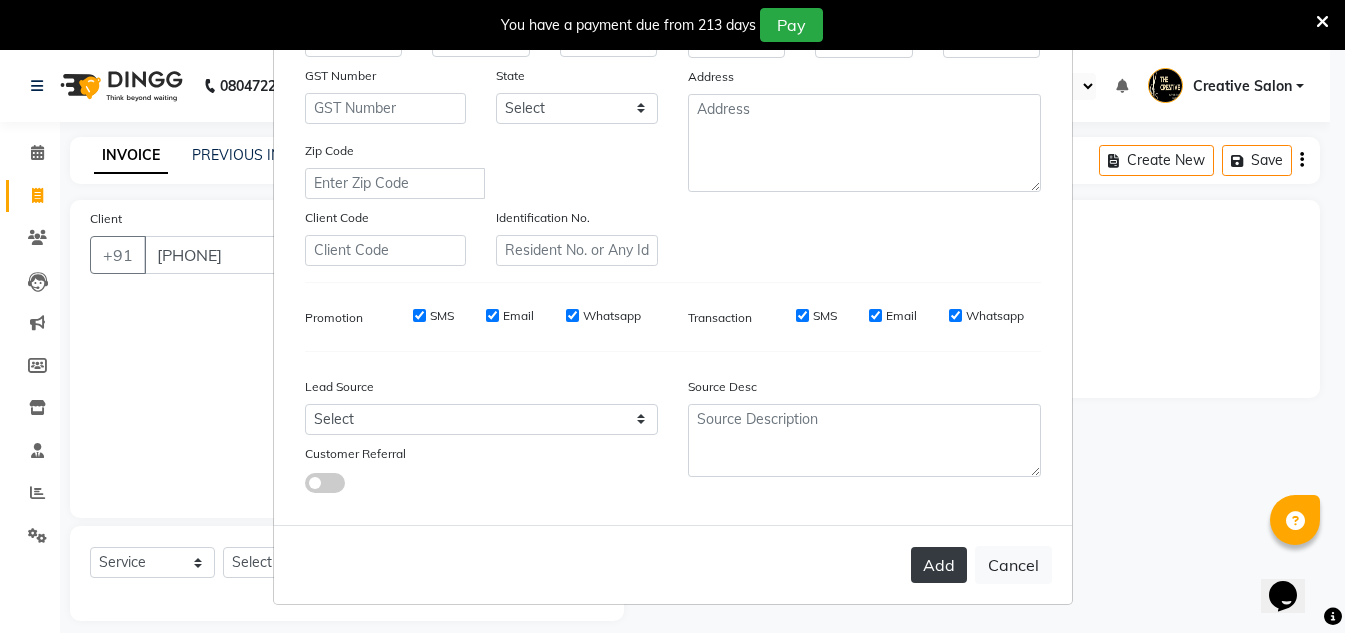 click on "Add" at bounding box center (939, 565) 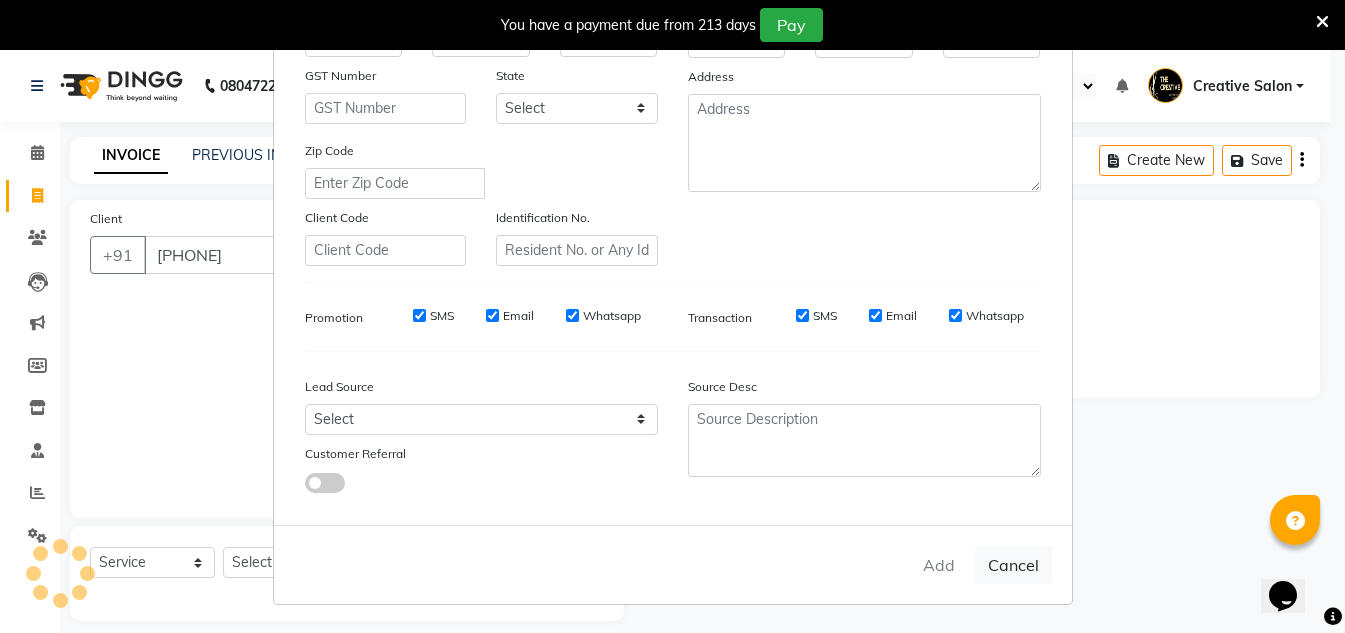 click on "Add   Cancel" at bounding box center (673, 564) 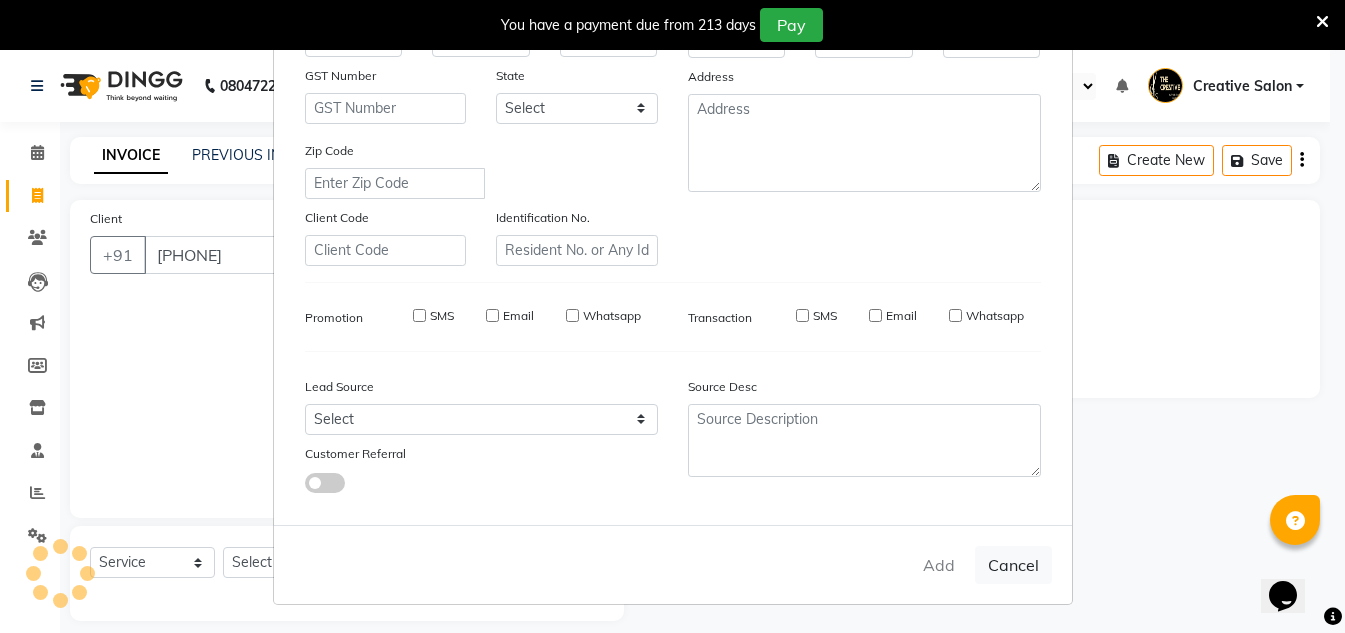 type on "98******39" 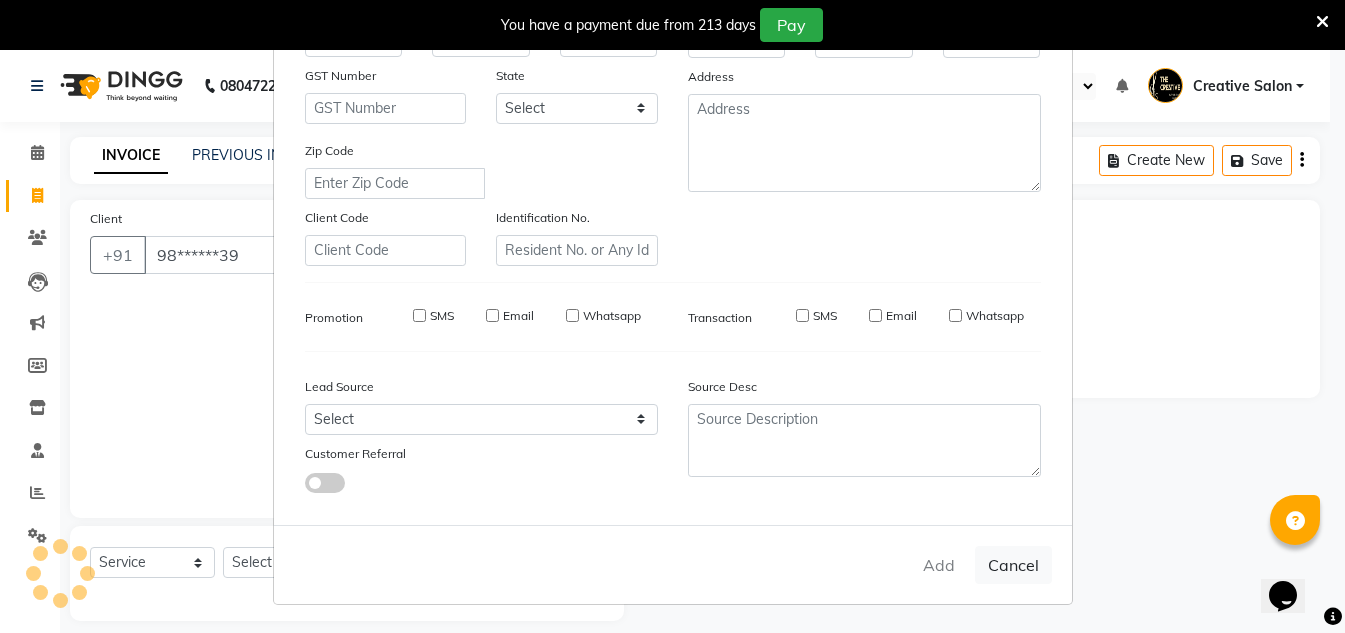 select 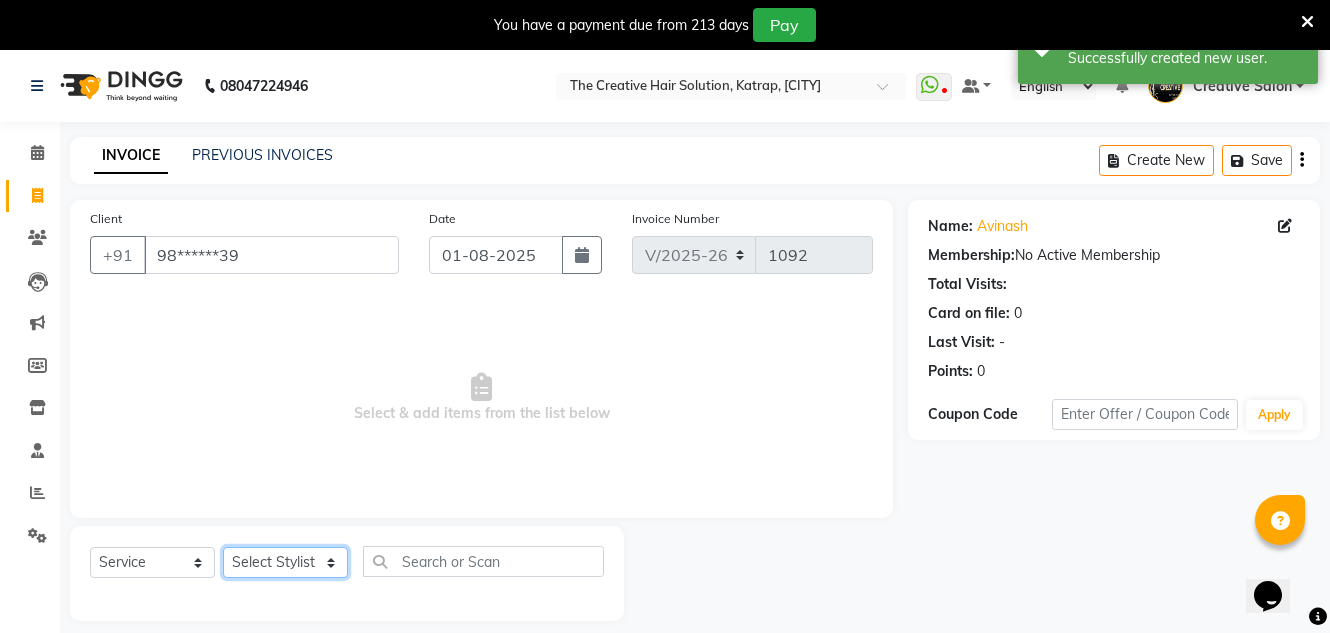 click on "Select Stylist Creative Salon [NAME] [NAME] [NAME] [NAME] the creative" 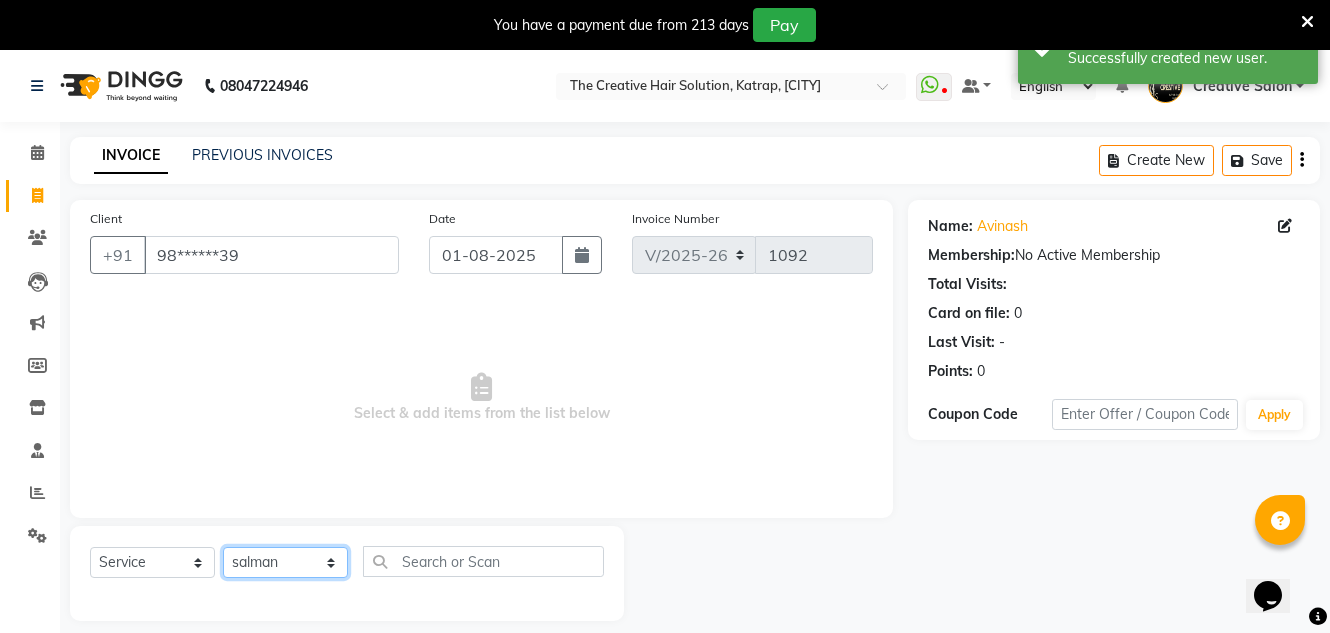 click on "Select Stylist Creative Salon [NAME] [NAME] [NAME] [NAME] the creative" 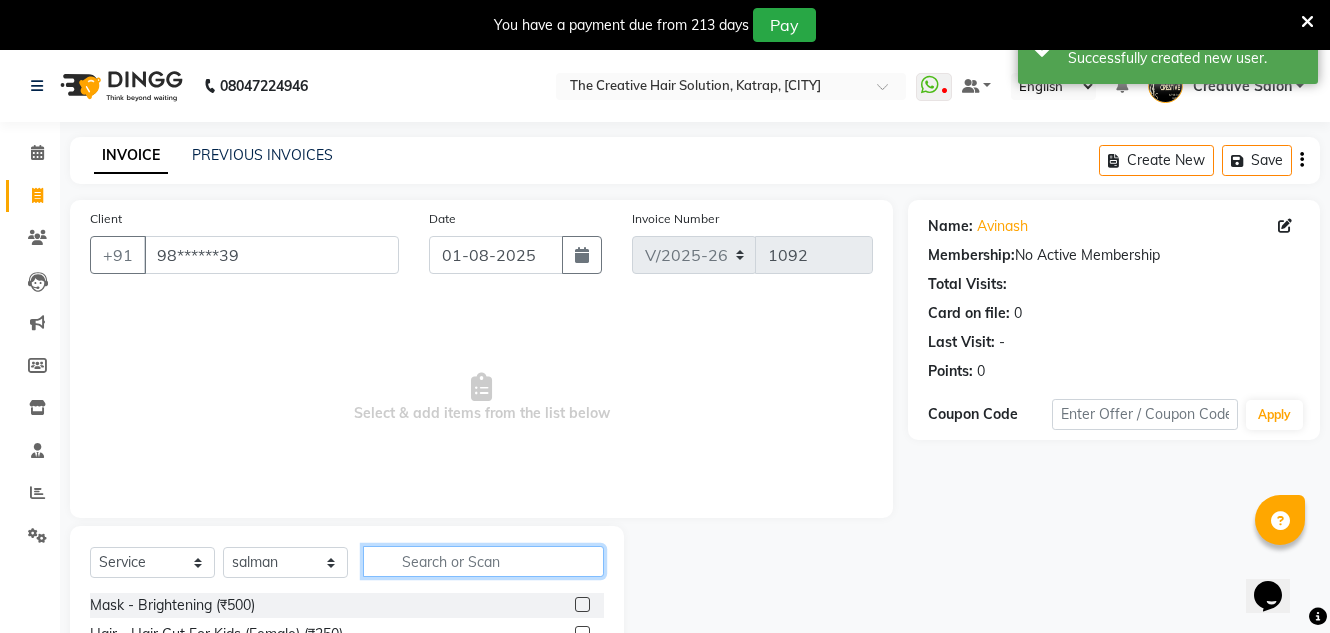 click 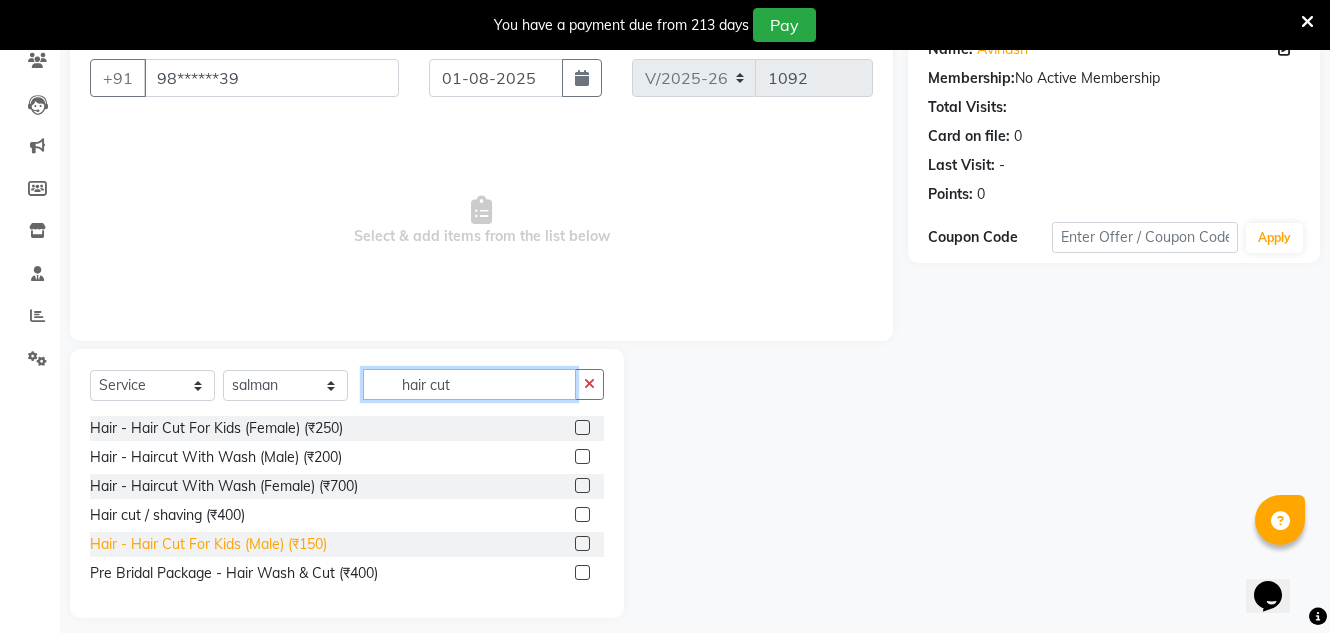 scroll, scrollTop: 192, scrollLeft: 0, axis: vertical 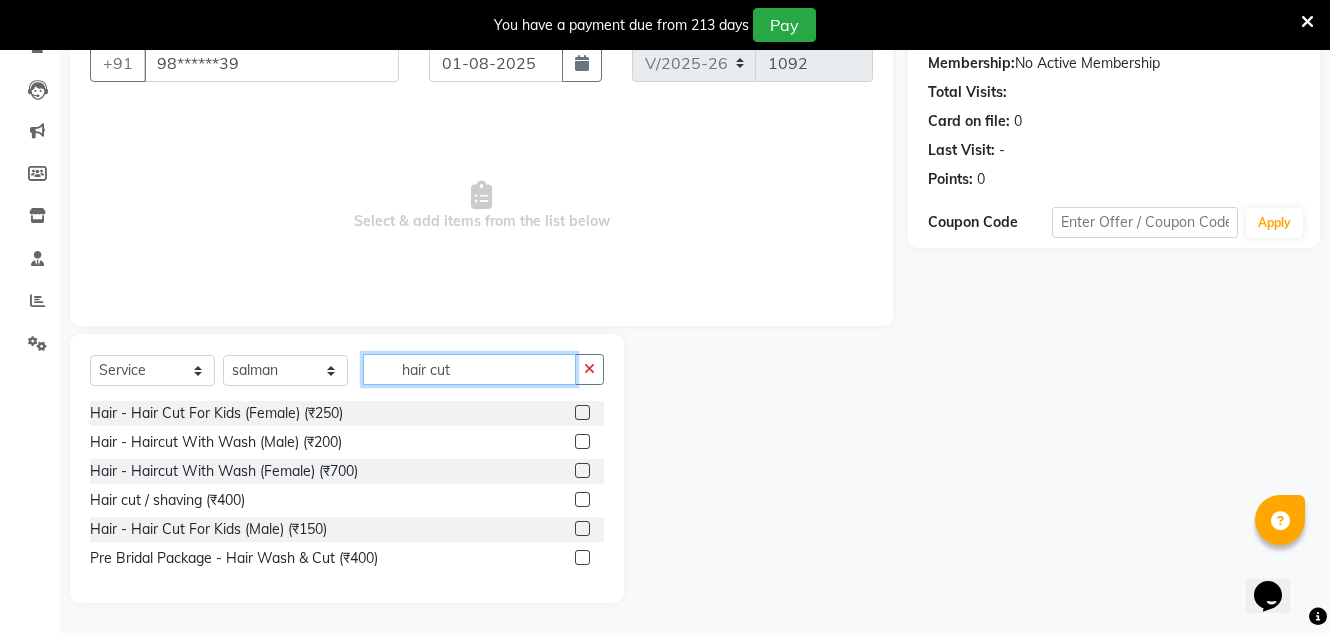 type on "hair cut" 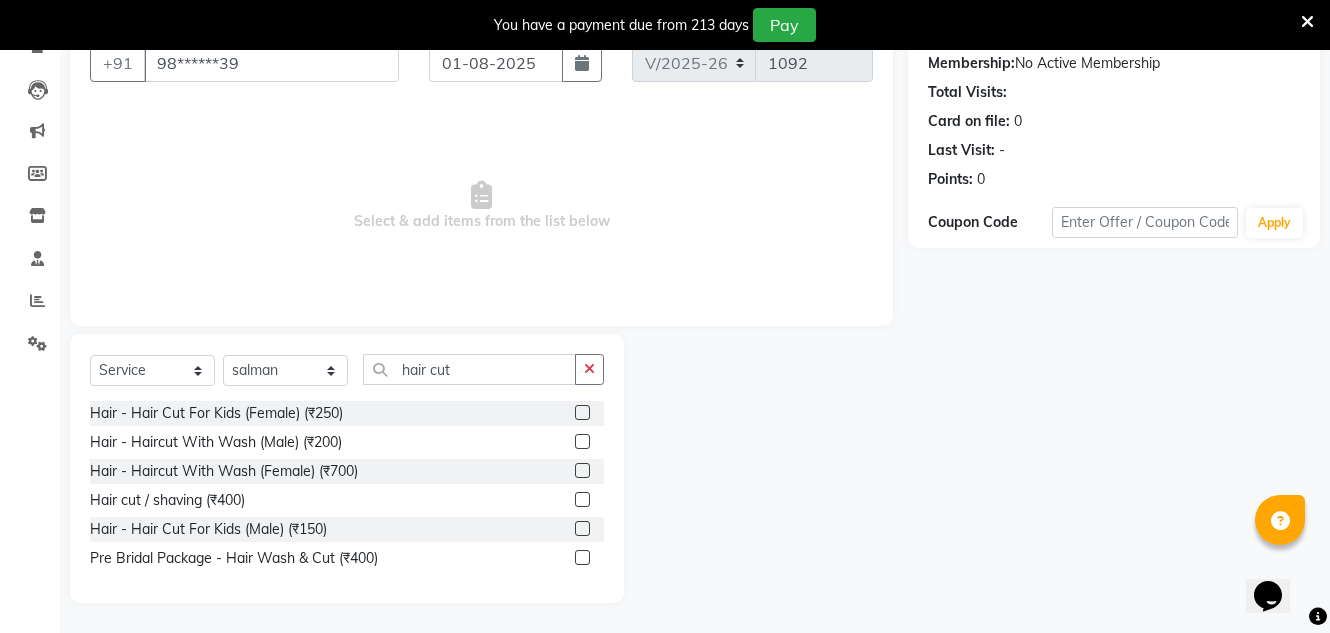 click 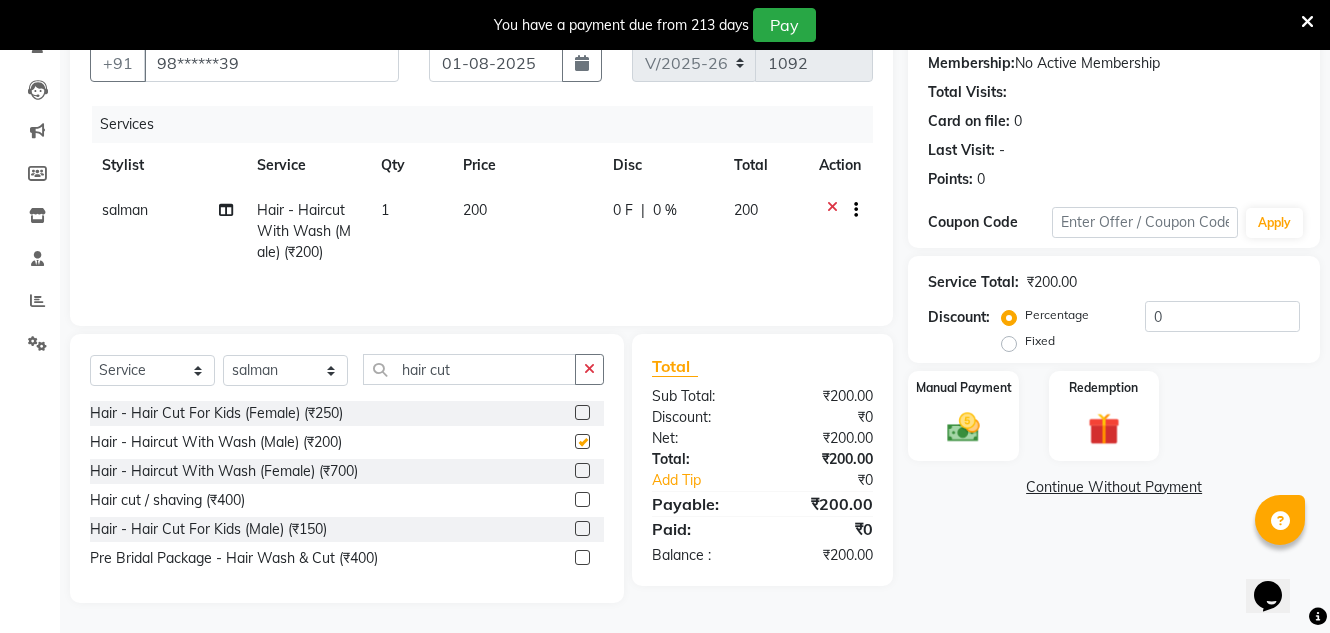 checkbox on "false" 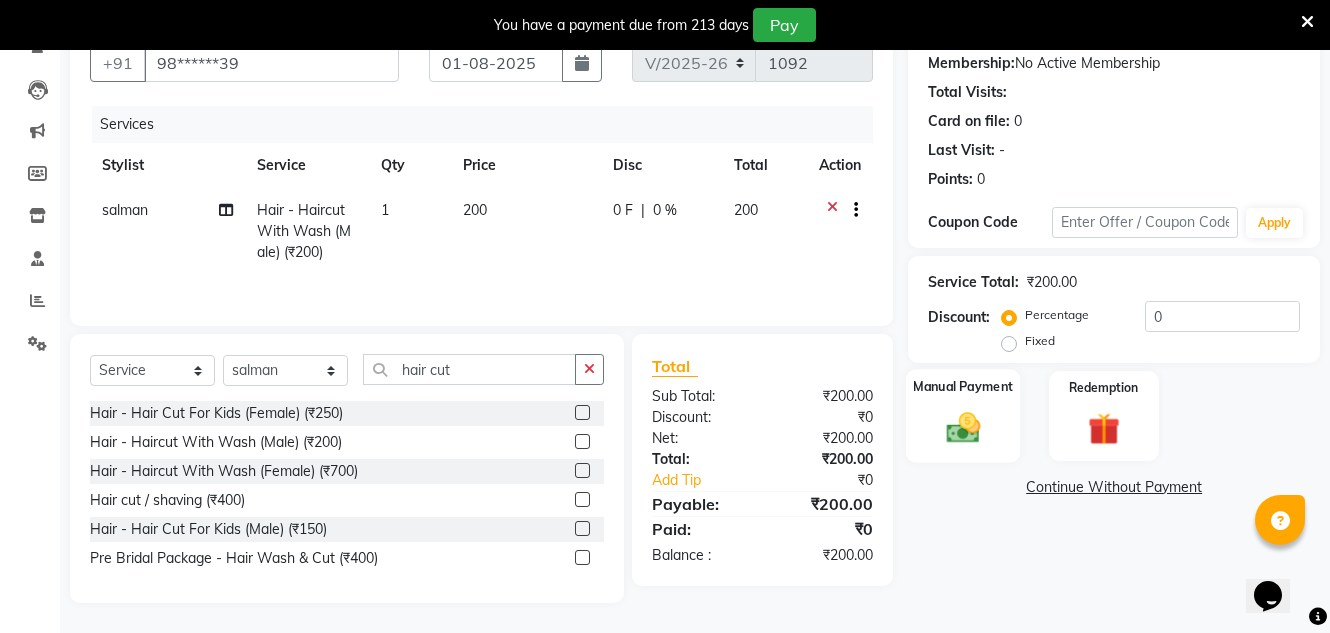 click on "Manual Payment" 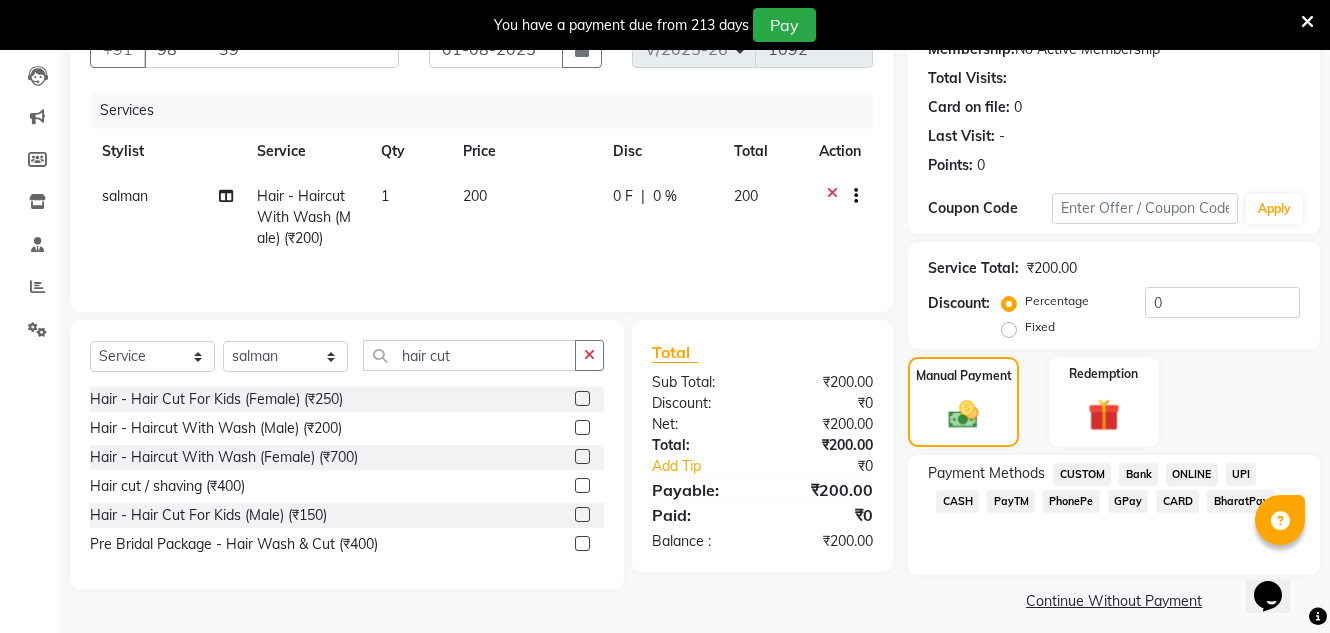 scroll, scrollTop: 219, scrollLeft: 0, axis: vertical 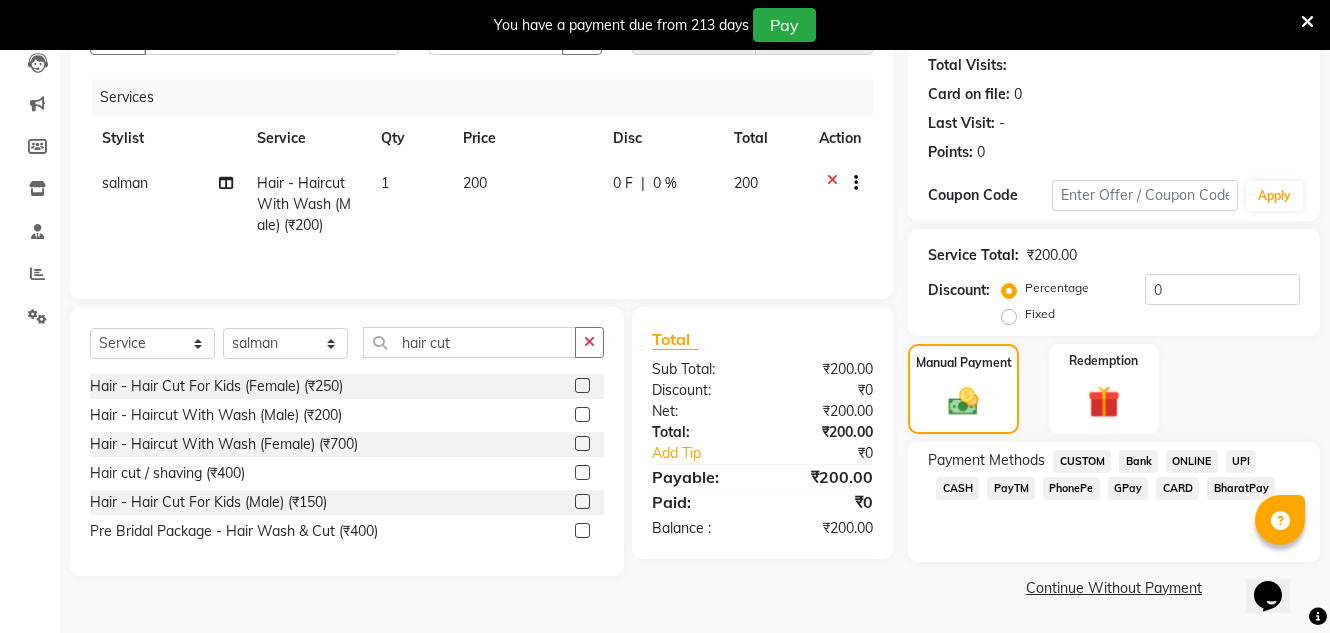 click on "CASH" 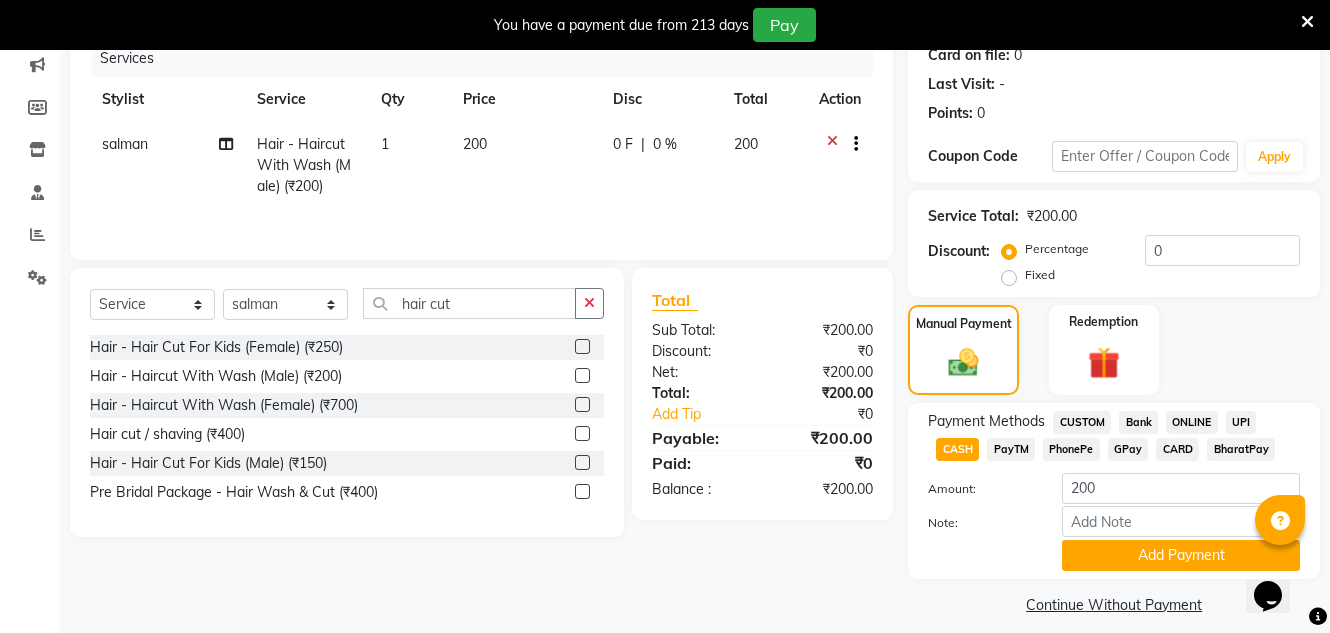 scroll, scrollTop: 275, scrollLeft: 0, axis: vertical 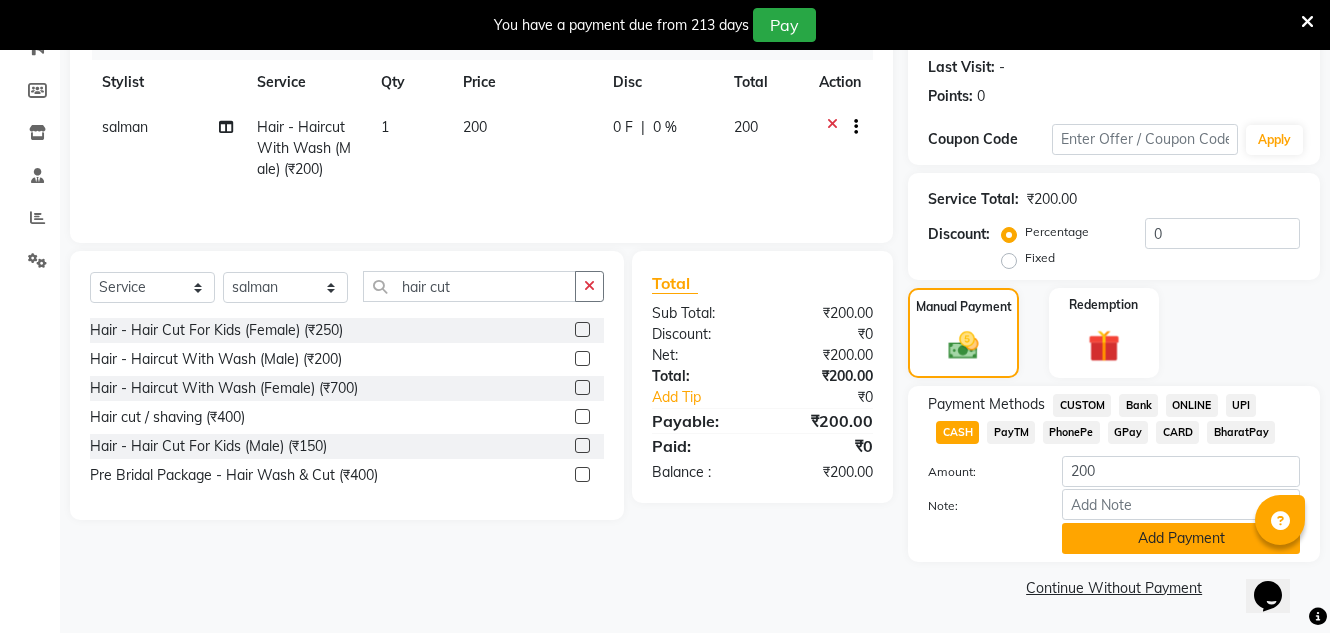 click on "Add Payment" 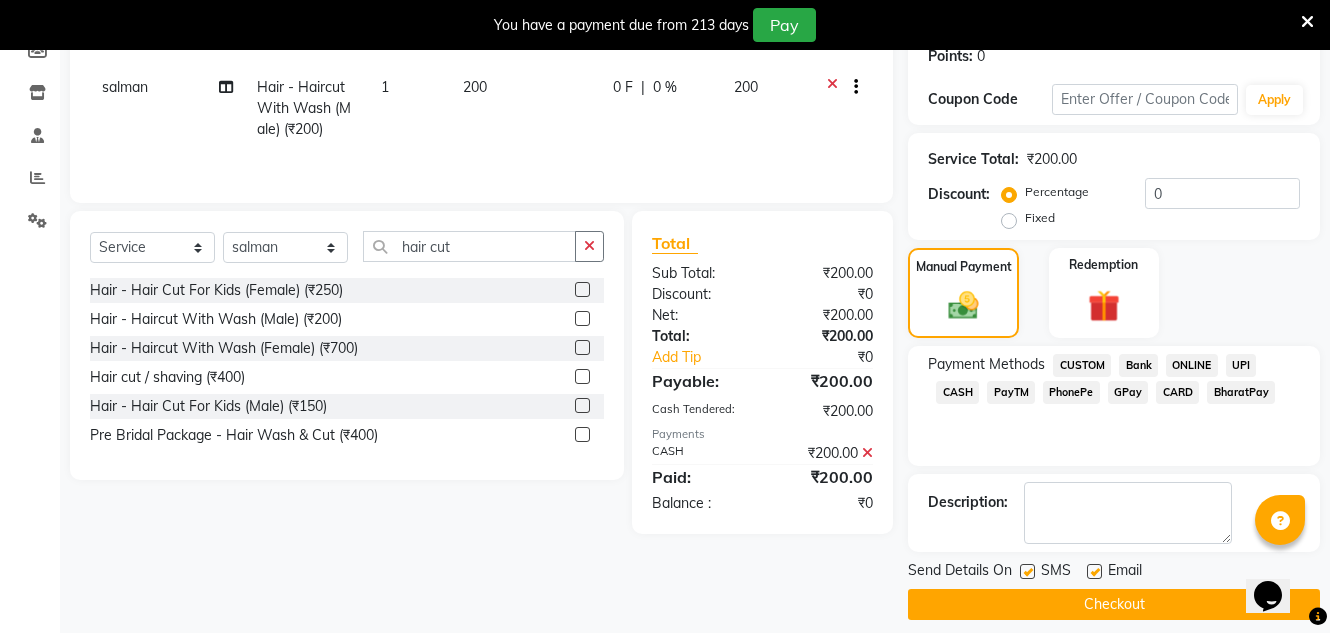 scroll, scrollTop: 332, scrollLeft: 0, axis: vertical 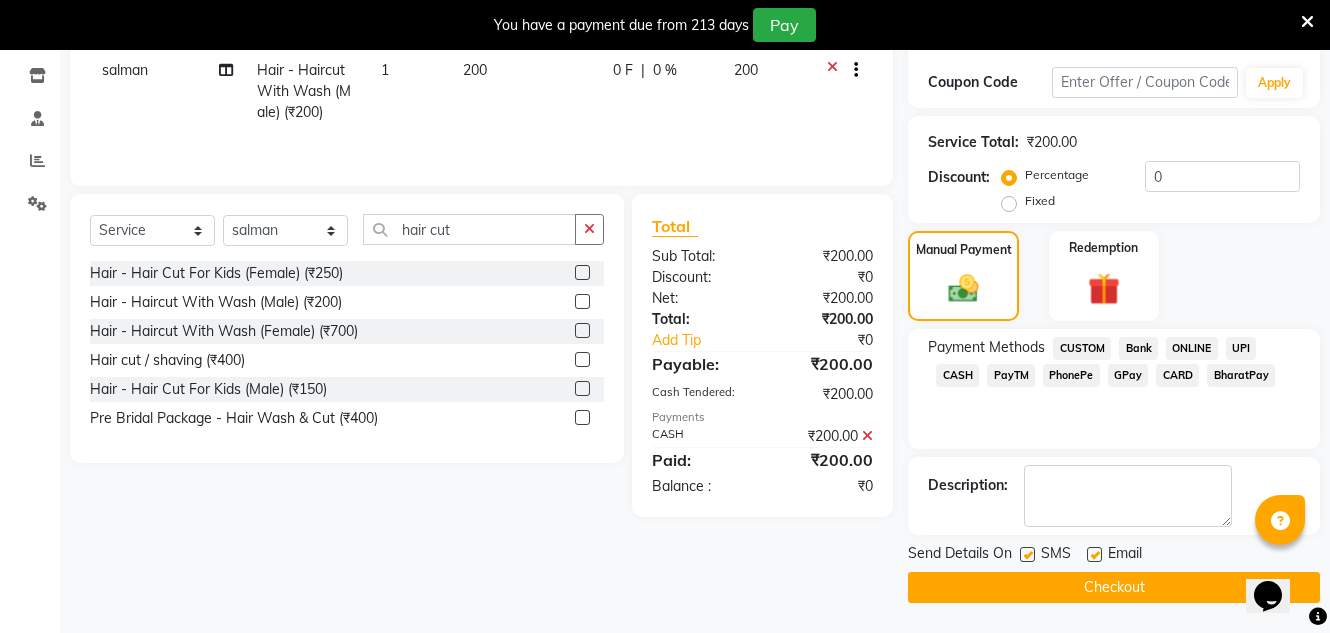 click on "Email" 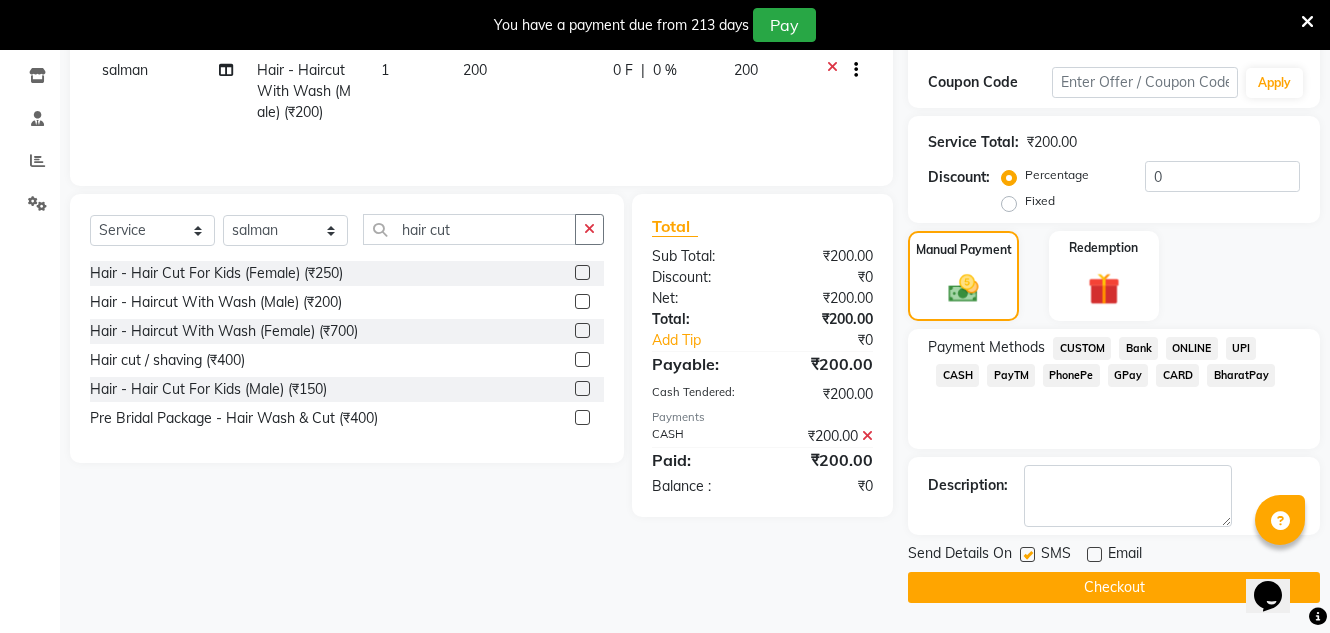 click on "Checkout" 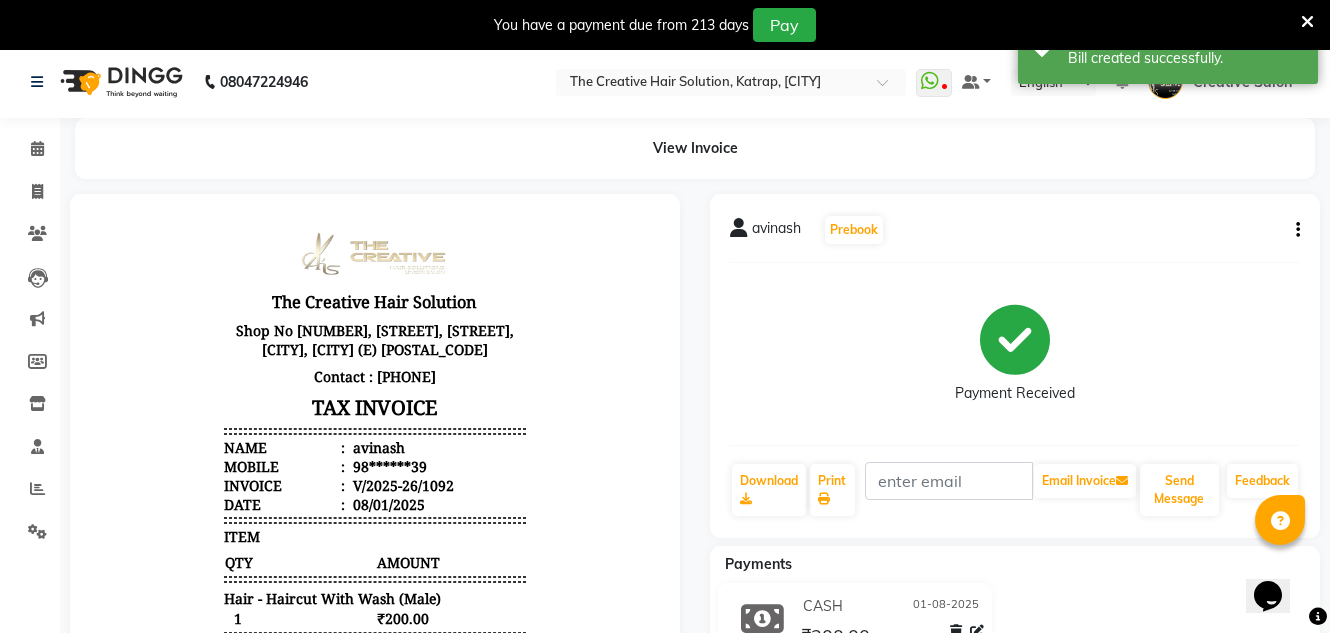 scroll, scrollTop: 0, scrollLeft: 0, axis: both 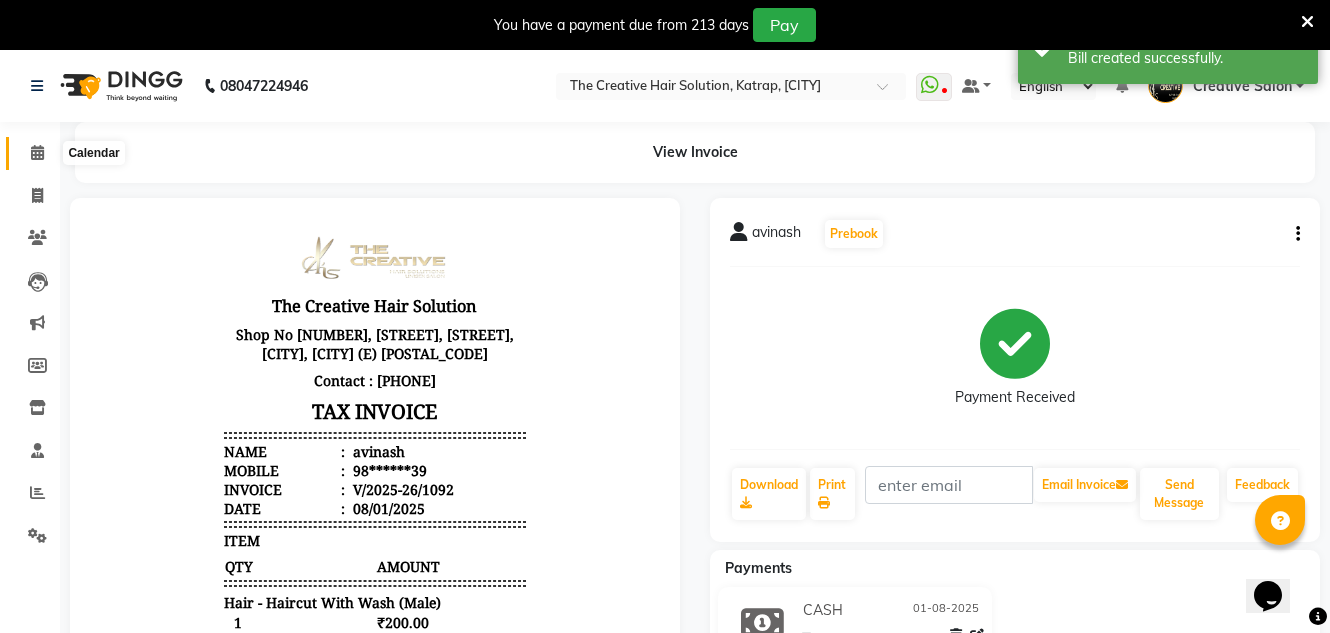 click 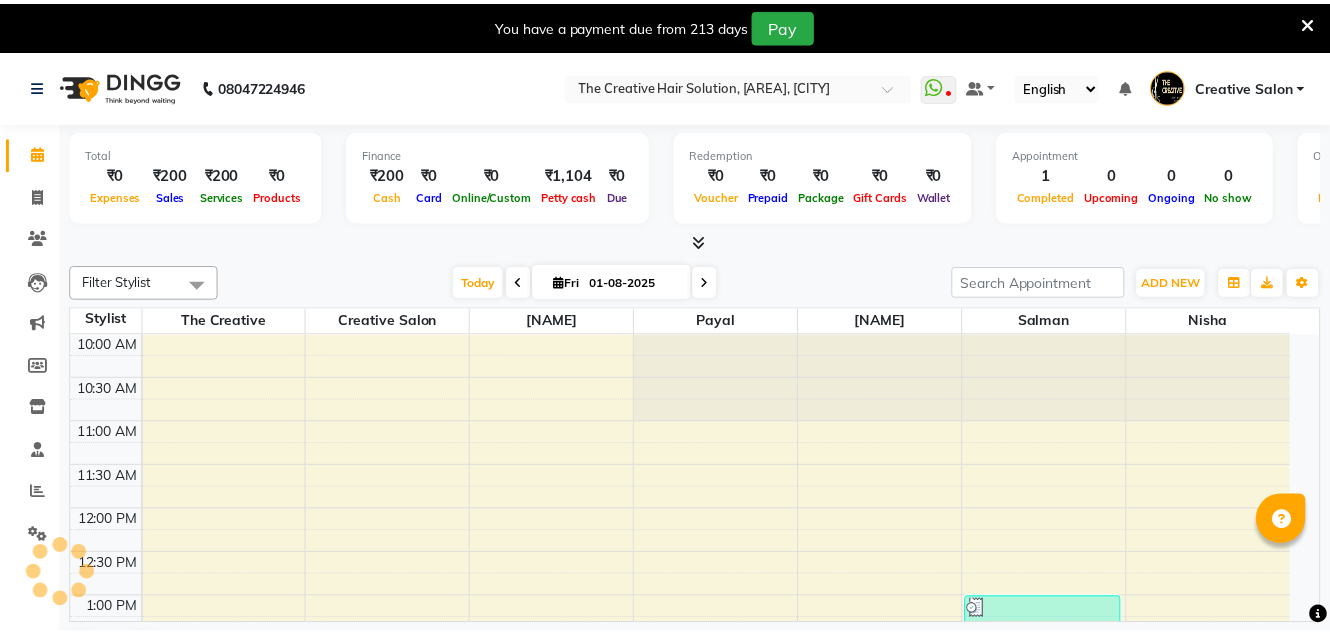 scroll, scrollTop: 0, scrollLeft: 0, axis: both 